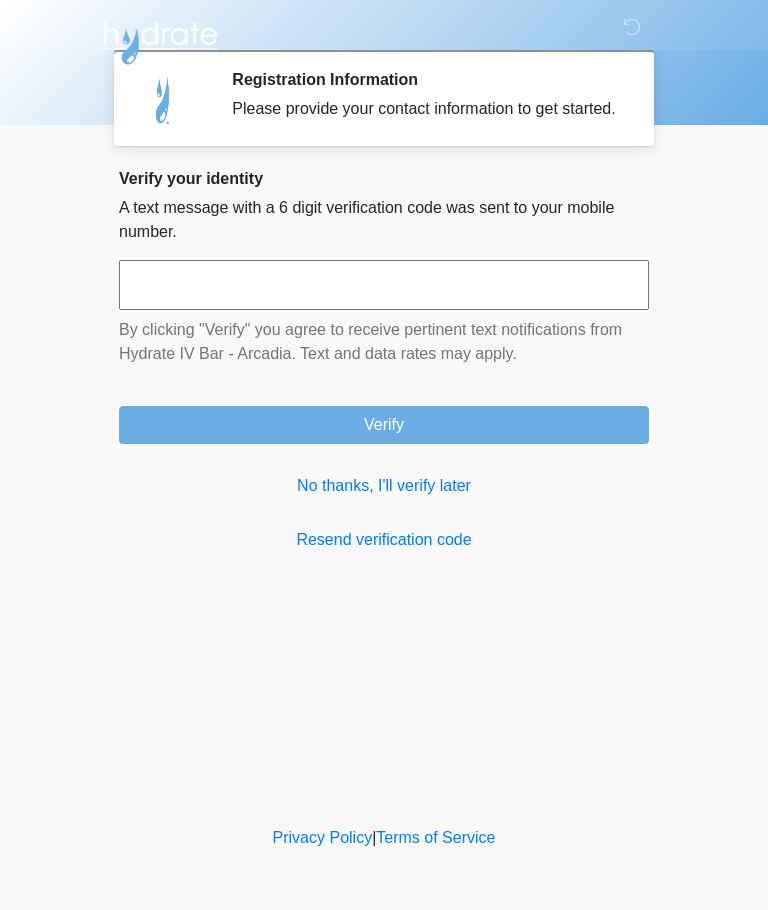 scroll, scrollTop: 0, scrollLeft: 0, axis: both 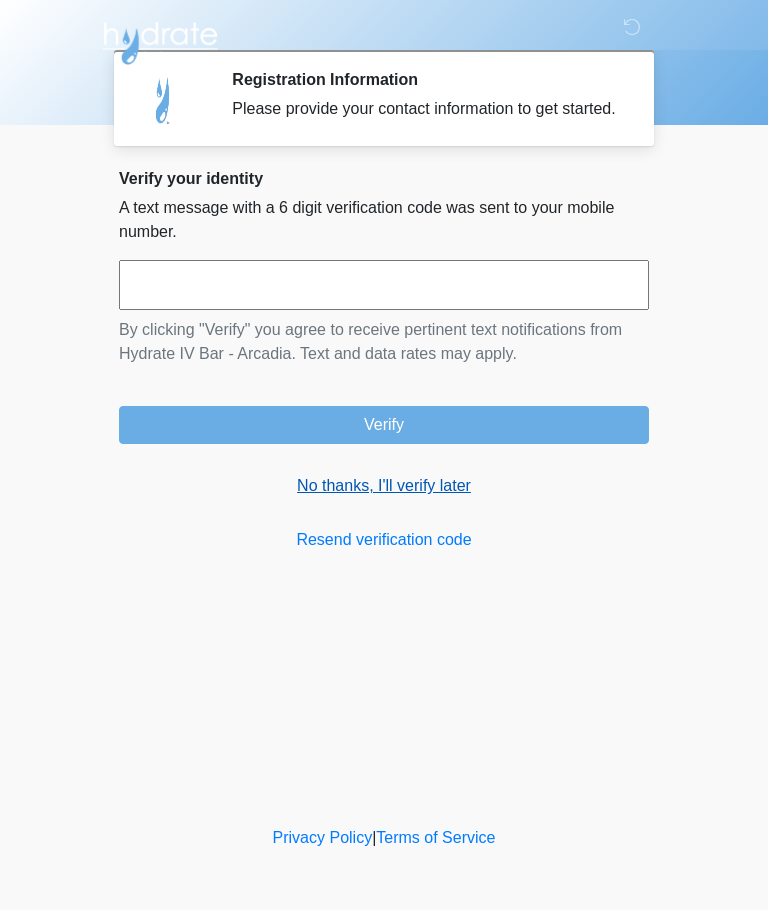 click on "No thanks, I'll verify later" at bounding box center (384, 486) 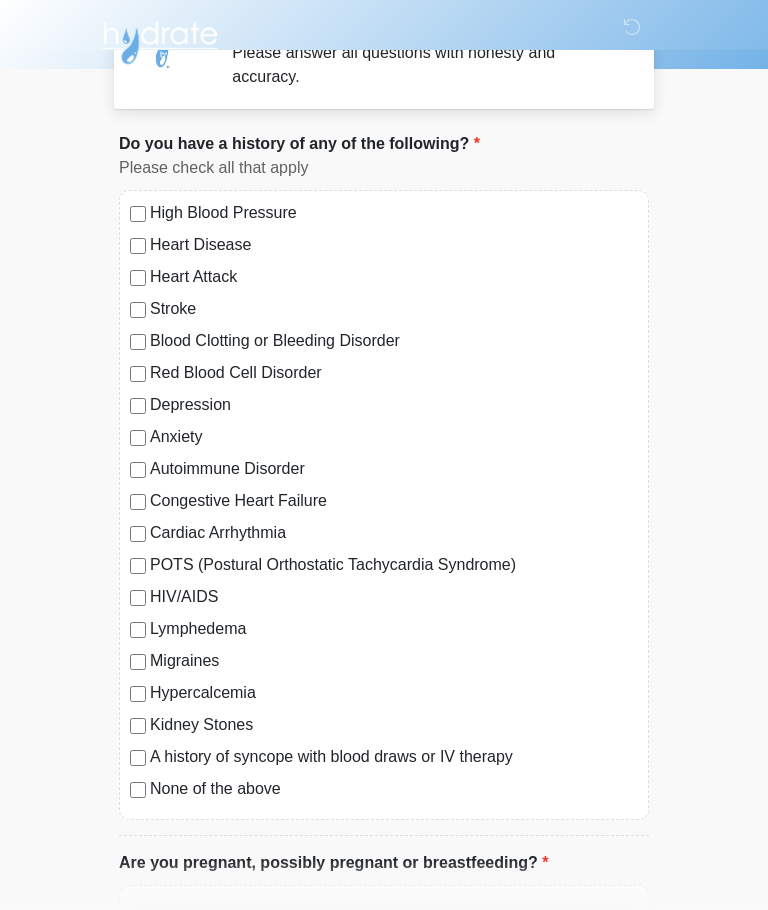 scroll, scrollTop: 56, scrollLeft: 0, axis: vertical 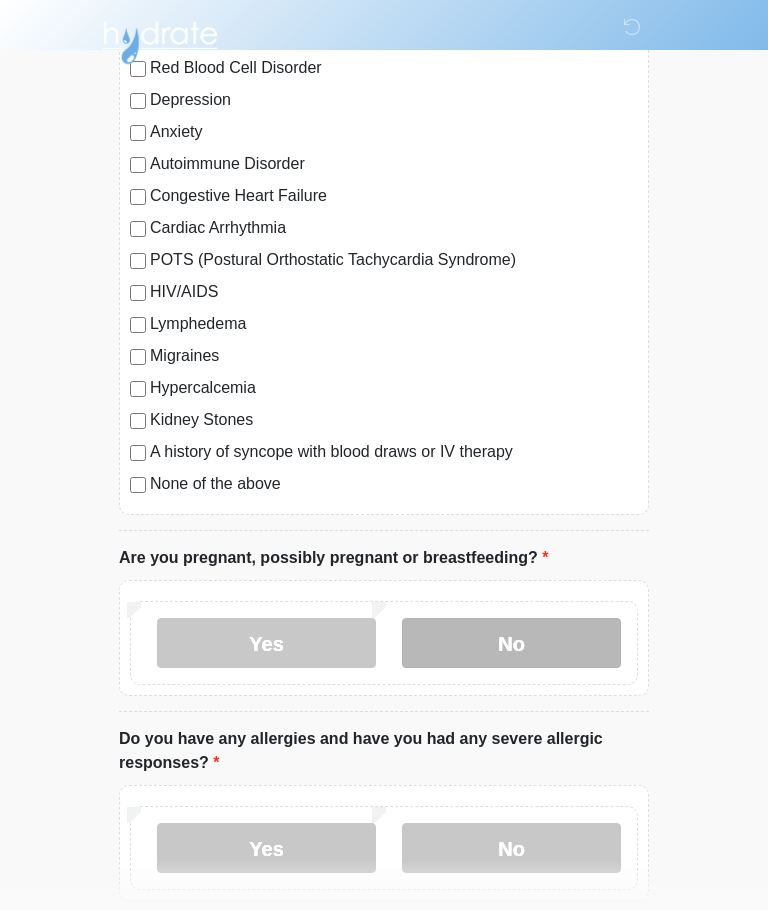 click on "No" at bounding box center [511, 644] 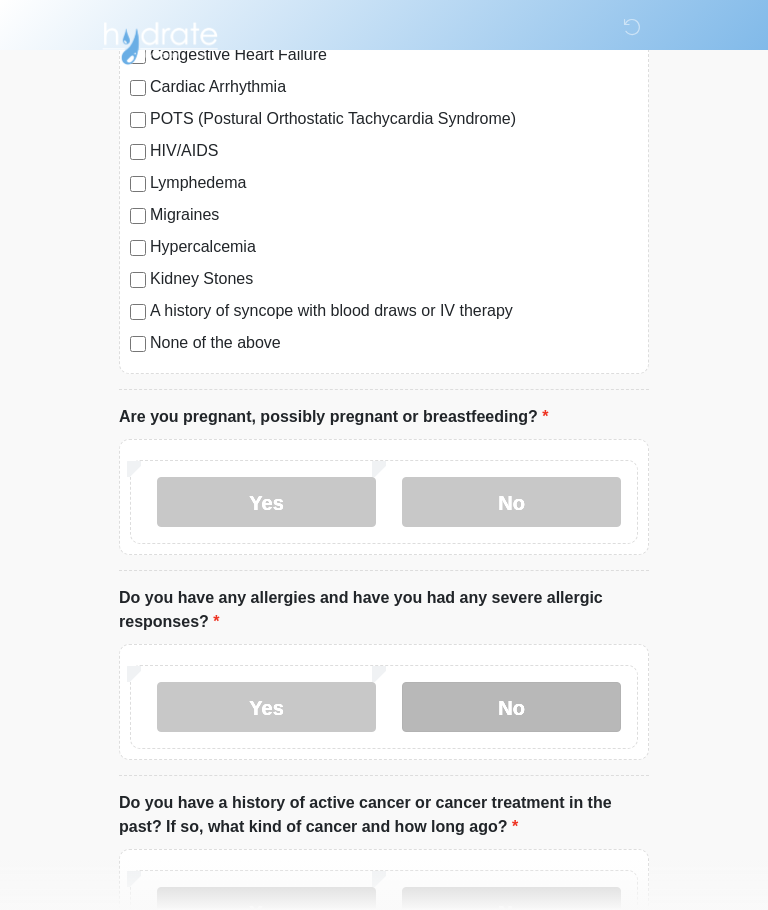 click on "No" at bounding box center [511, 707] 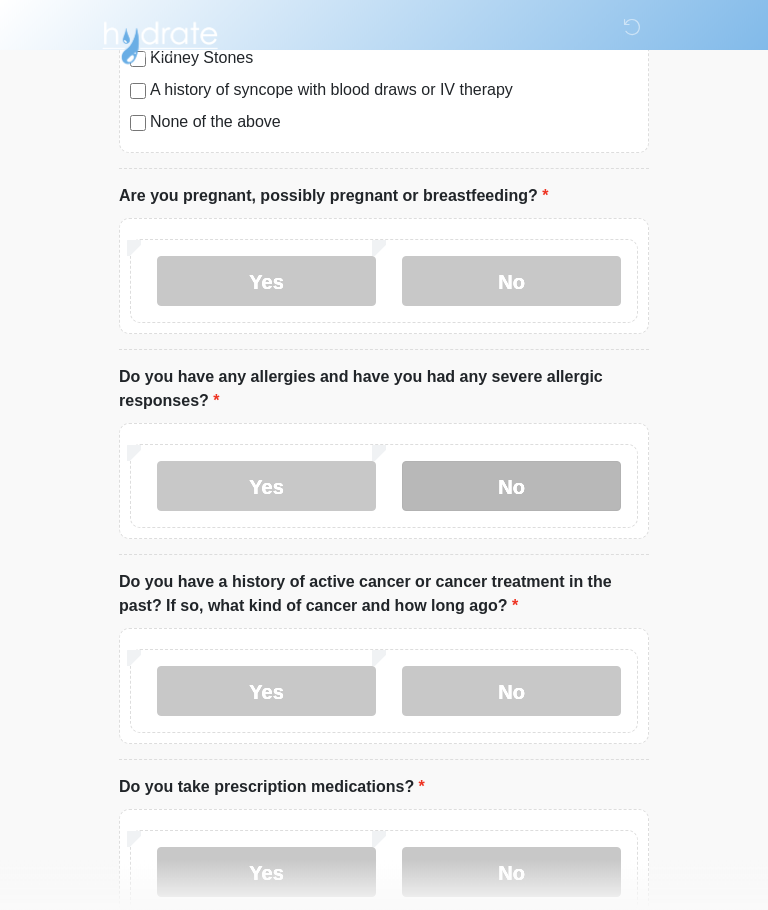 scroll, scrollTop: 725, scrollLeft: 0, axis: vertical 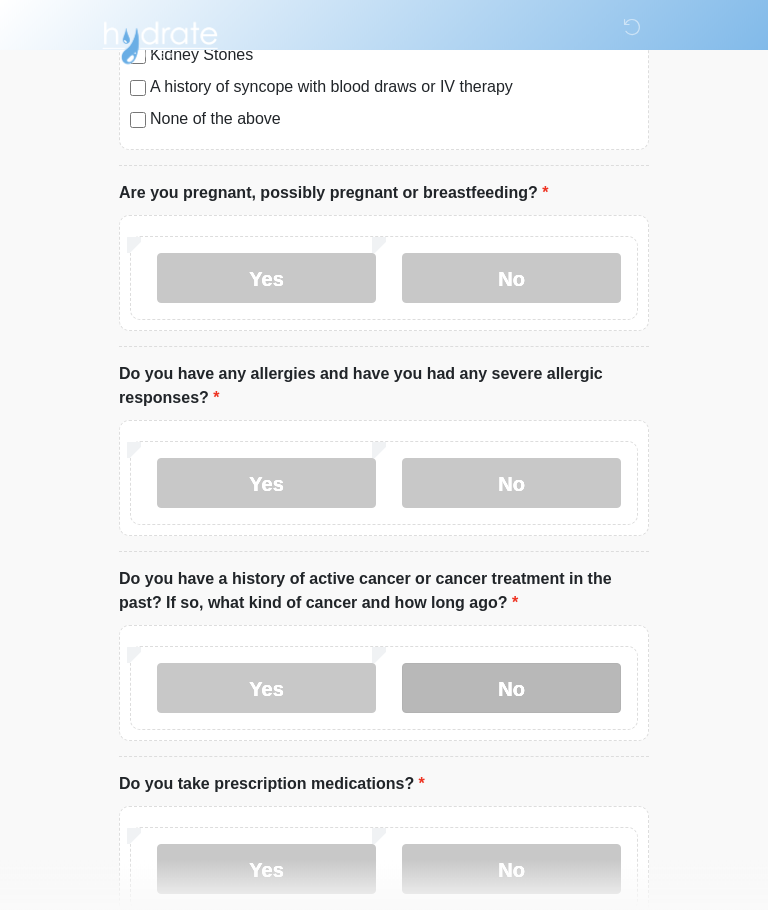 click on "No" at bounding box center (511, 689) 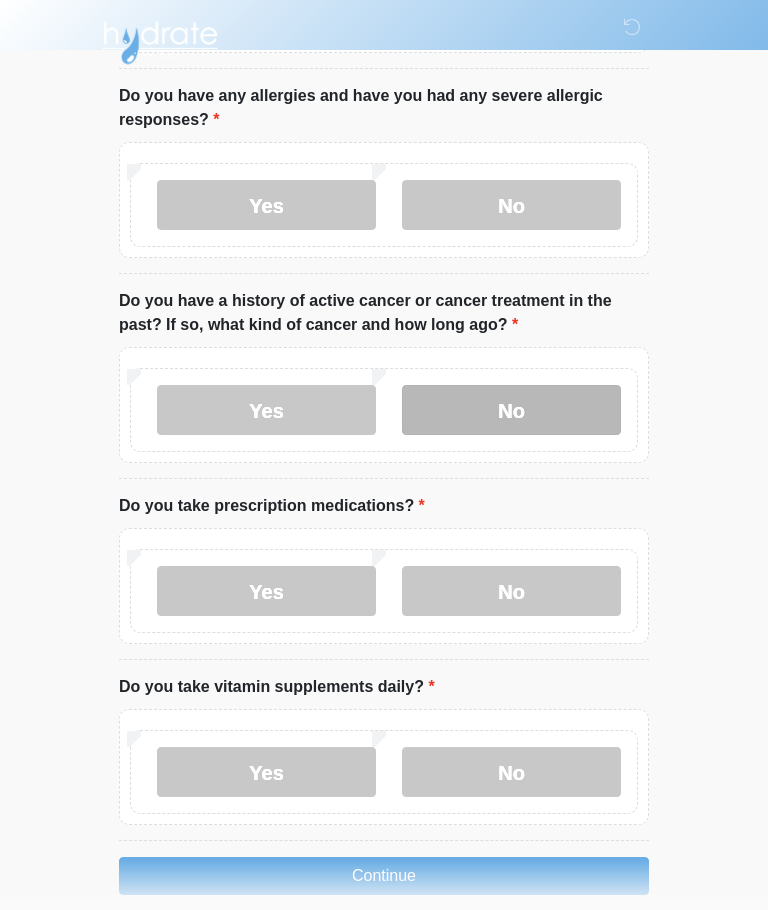 scroll, scrollTop: 1025, scrollLeft: 0, axis: vertical 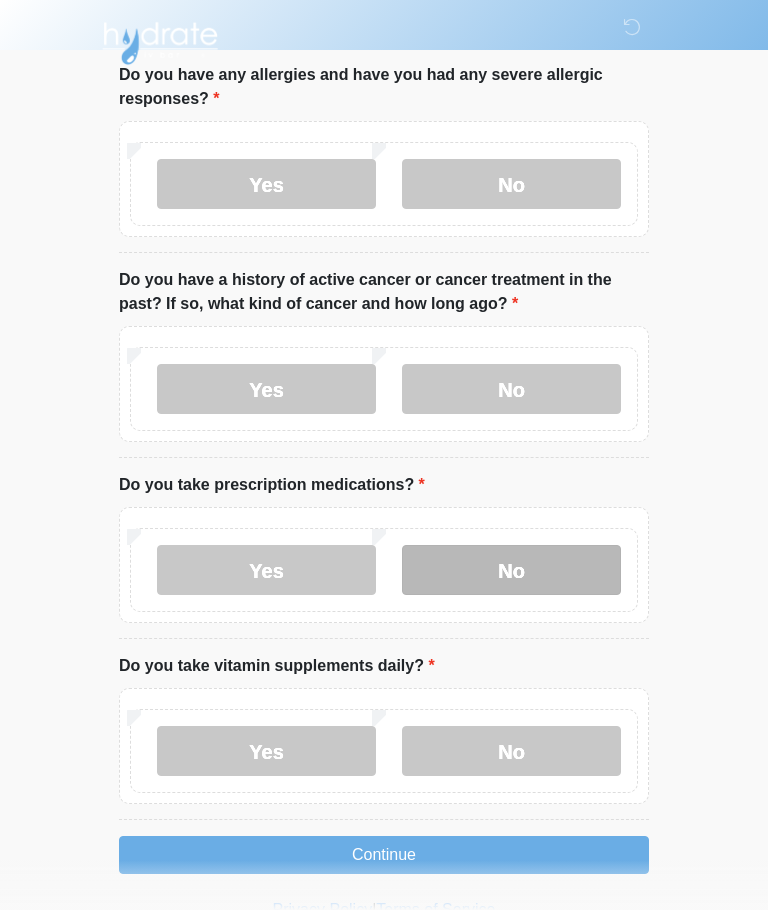 click on "No" at bounding box center (511, 570) 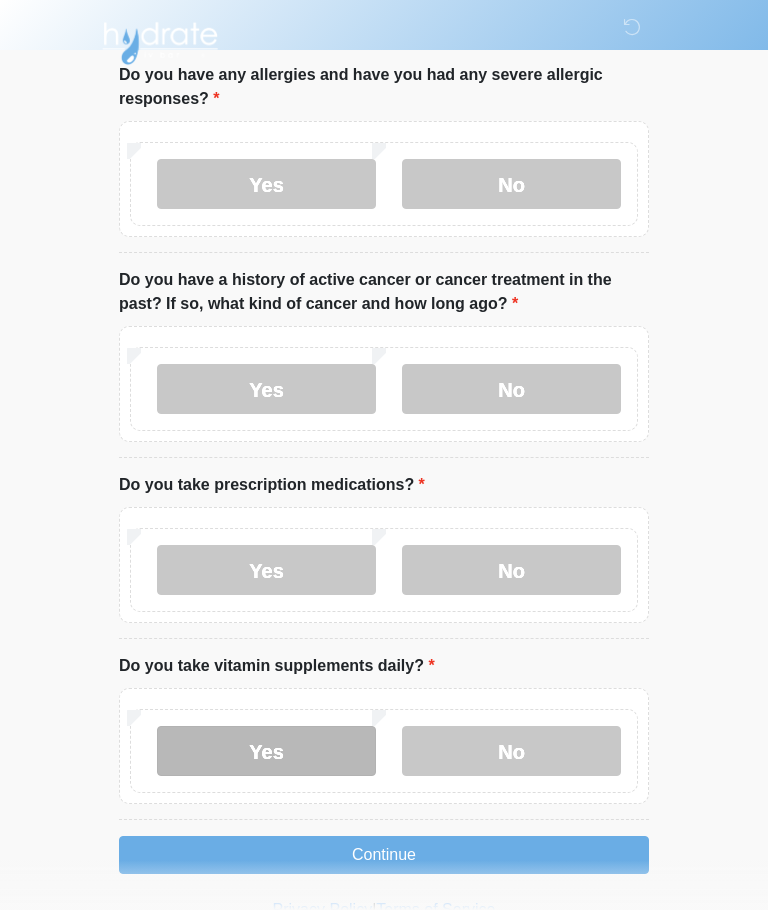 click on "Yes" at bounding box center (266, 751) 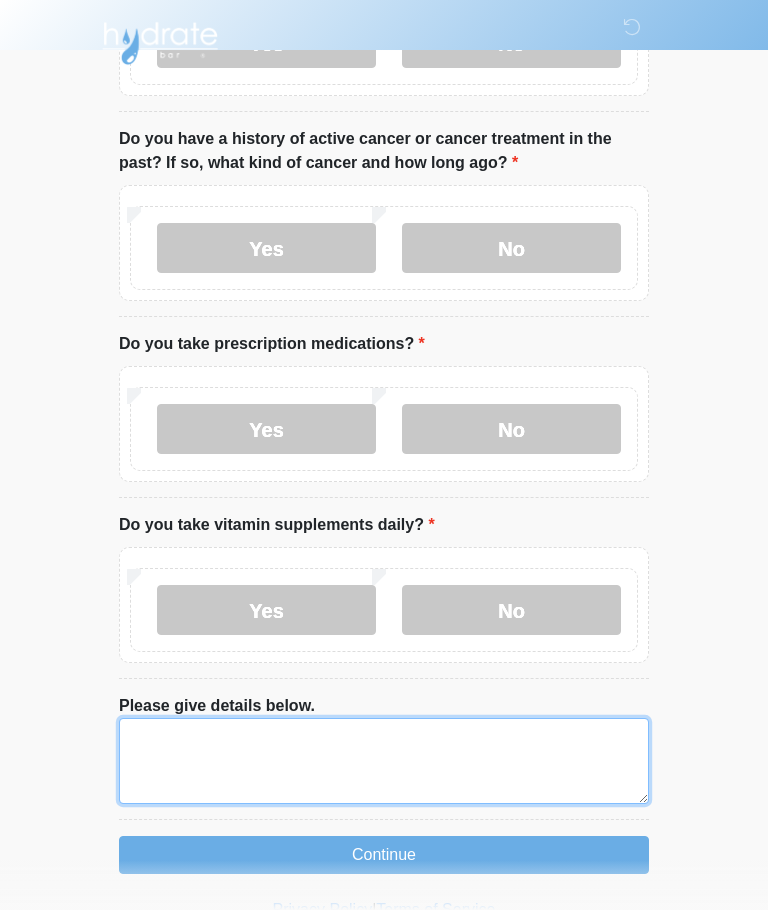 click on "Please give details below." at bounding box center [384, 761] 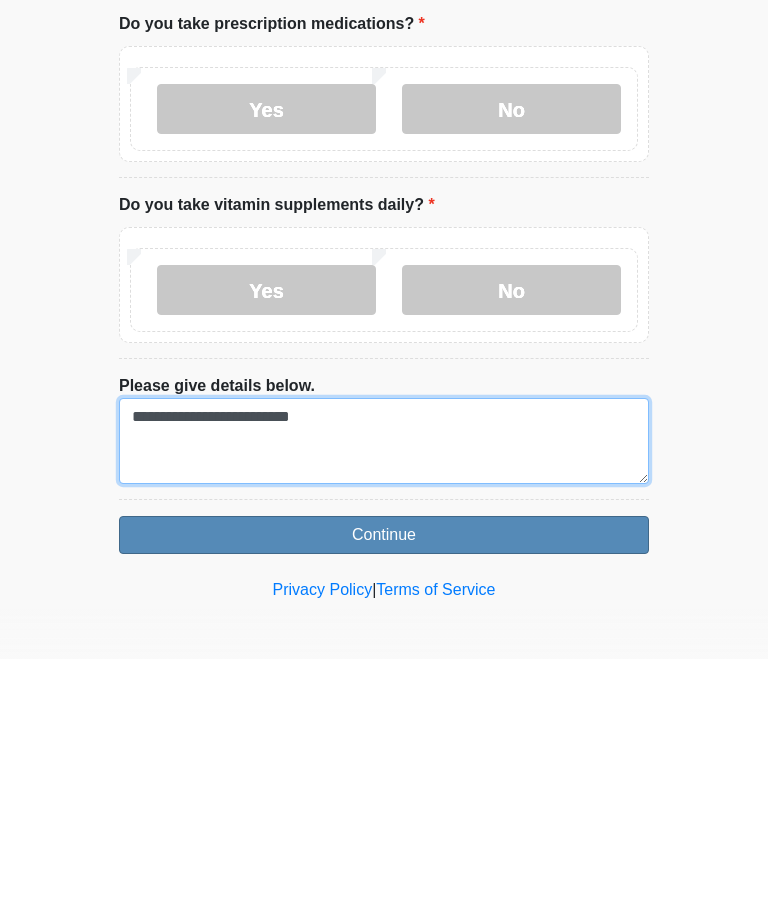 type on "**********" 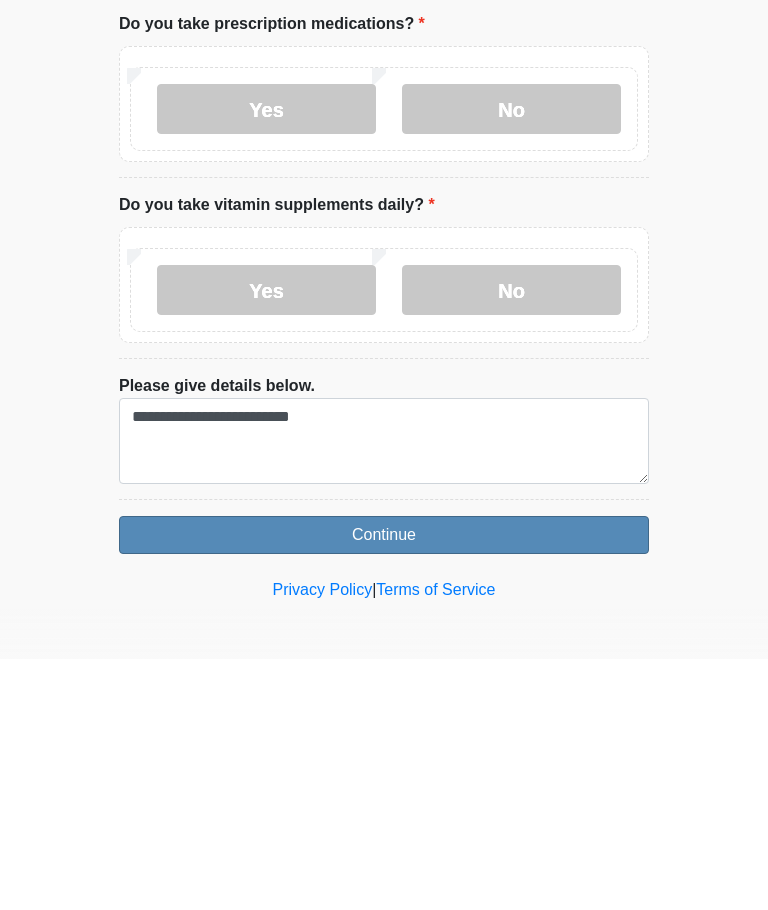 click on "Continue" at bounding box center [384, 786] 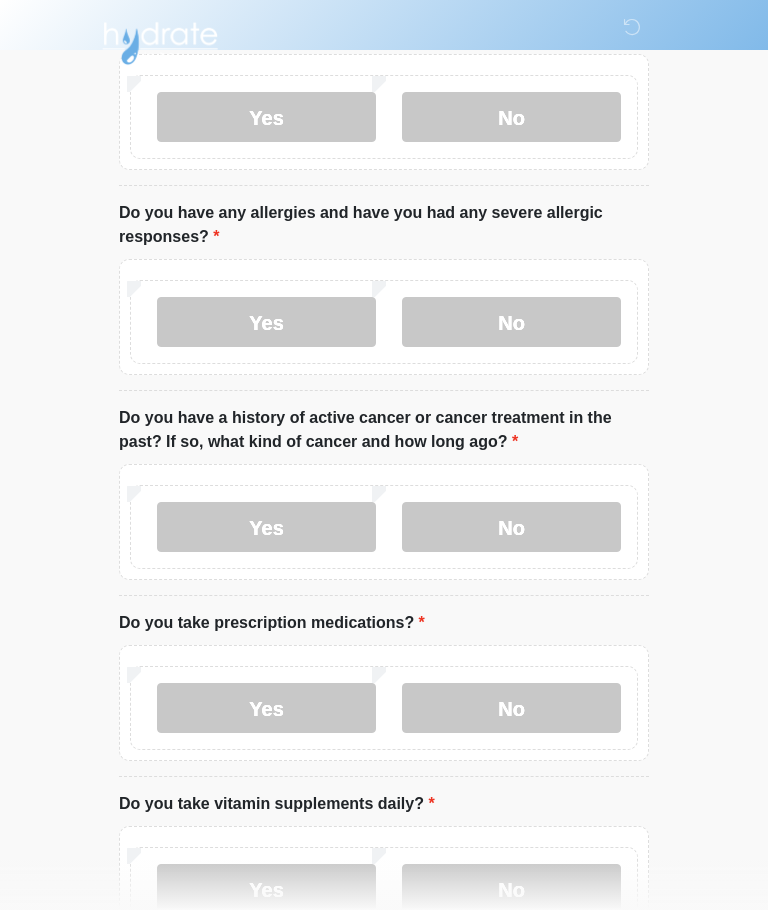 click on "‎ ‎ ‎ ‎
Medical History Questions
Please answer all questions with honesty and accuracy.
Please connect to Wi-Fi now   Provide us with your contact info  Answer some questions about your medical history  Complete a video call with one of our providers
This is the beginning of your  virtual Good Faith Exam .  ﻿﻿﻿﻿﻿﻿﻿ This step is necessary to provide official medical clearance and documentation for your upcoming treatment(s).   ﻿﻿﻿﻿﻿﻿To begin, ﻿﻿﻿﻿﻿ press the continue button below and answer all questions with honesty.
Continue
Please be sure your device is connected to a Wi-Fi Network for quicker service.  ﻿﻿﻿﻿﻿﻿﻿.﻿﻿﻿" at bounding box center [384, -432] 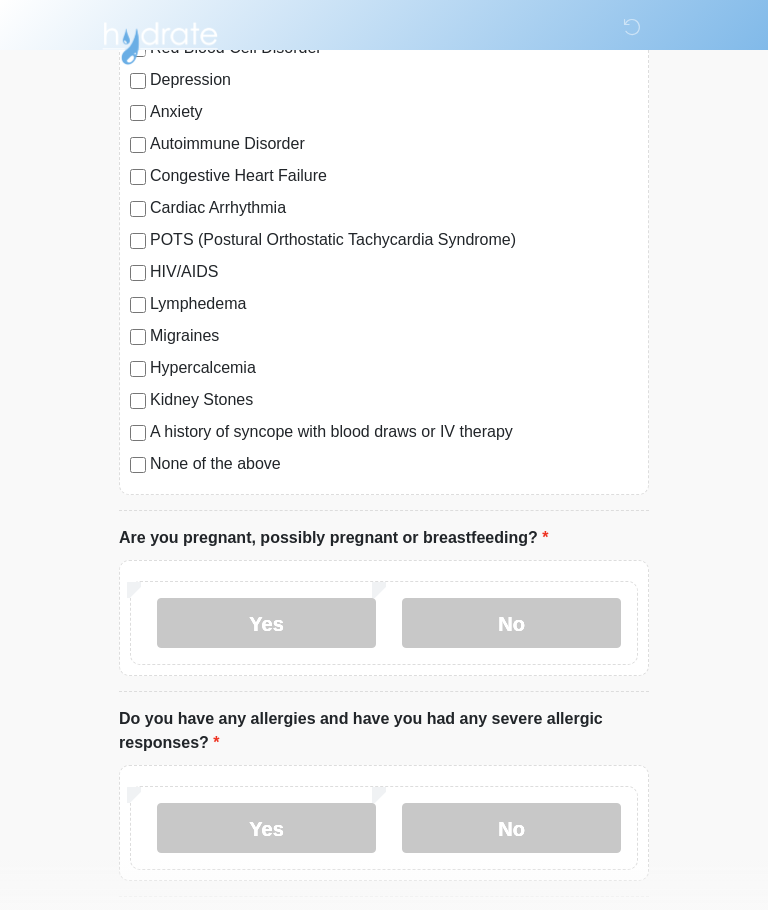 scroll, scrollTop: 0, scrollLeft: 0, axis: both 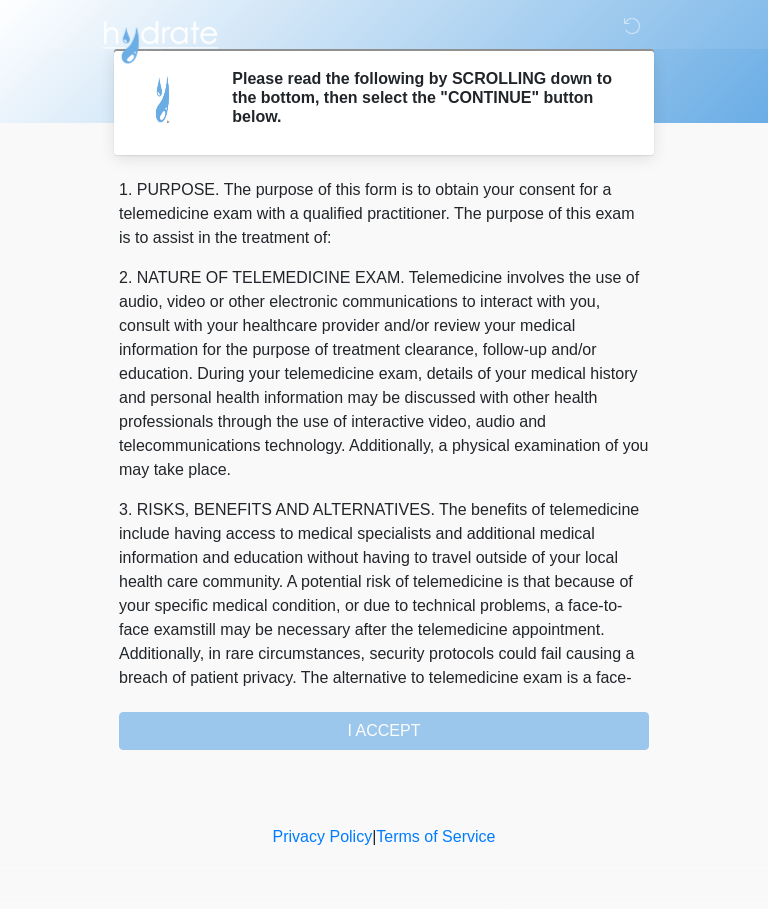 click on "1. PURPOSE. The purpose of this form is to obtain your consent for a telemedicine exam with a qualified practitioner. The purpose of this exam is to assist in the treatment of:  2. NATURE OF TELEMEDICINE EXAM. Telemedicine involves the use of audio, video or other electronic communications to interact with you, consult with your healthcare provider and/or review your medical information for the purpose of treatment clearance, follow-up and/or education. During your telemedicine exam, details of your medical history and personal health information may be discussed with other health professionals through the use of interactive video, audio and telecommunications technology. Additionally, a physical examination of you may take place. 4. HEALTHCARE INSTITUTION. Hydrate IV Bar - Arcadia has medical and non-medical technical personnel who may participate in the telemedicine exam to aid in the audio/video link with the qualified practitioner.
I ACCEPT" at bounding box center [384, 465] 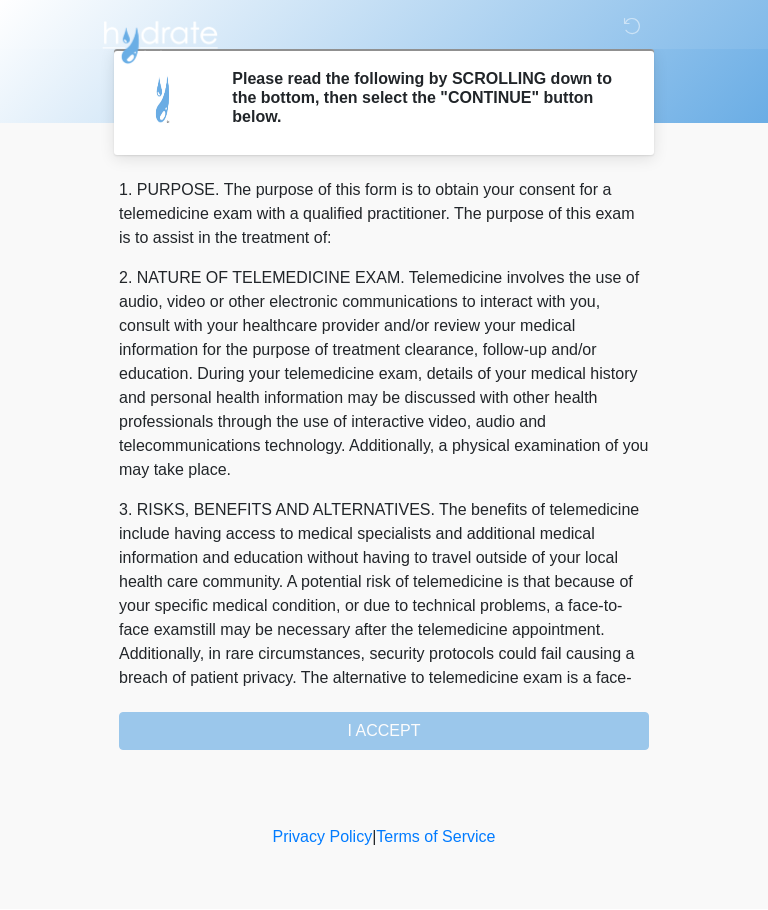 click on "1. PURPOSE. The purpose of this form is to obtain your consent for a telemedicine exam with a qualified practitioner. The purpose of this exam is to assist in the treatment of:  2. NATURE OF TELEMEDICINE EXAM. Telemedicine involves the use of audio, video or other electronic communications to interact with you, consult with your healthcare provider and/or review your medical information for the purpose of treatment clearance, follow-up and/or education. During your telemedicine exam, details of your medical history and personal health information may be discussed with other health professionals through the use of interactive video, audio and telecommunications technology. Additionally, a physical examination of you may take place. 4. HEALTHCARE INSTITUTION. Hydrate IV Bar - Arcadia has medical and non-medical technical personnel who may participate in the telemedicine exam to aid in the audio/video link with the qualified practitioner.
I ACCEPT" at bounding box center [384, 465] 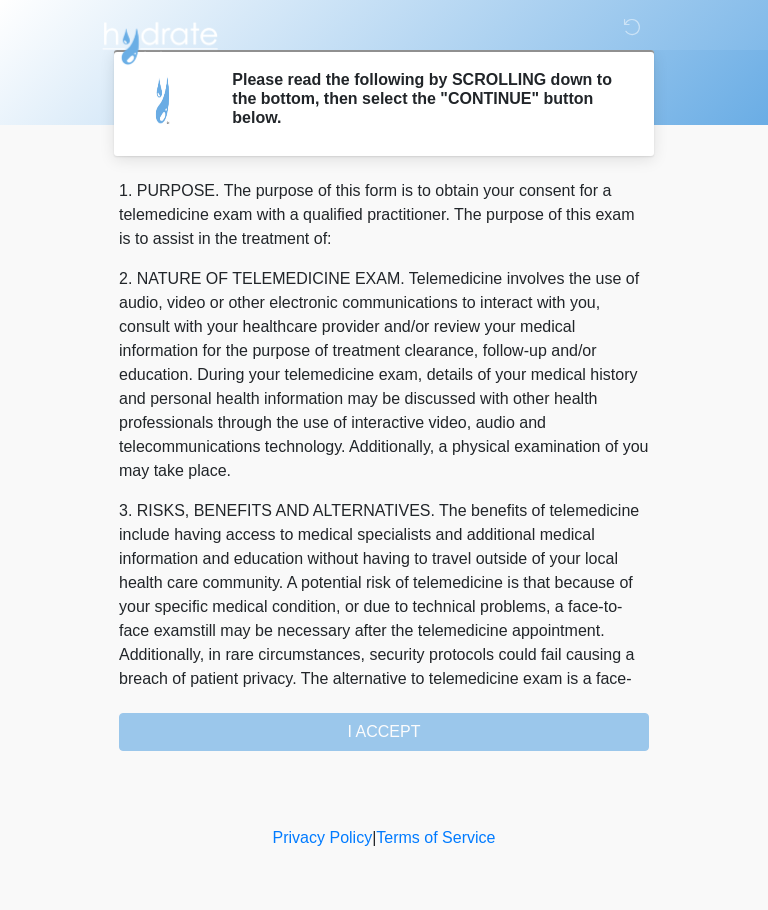click on "3. RISKS, BENEFITS AND ALTERNATIVES. The benefits of telemedicine include having access to medical specialists and additional medical information and education without having to travel outside of your local health care community. A potential risk of telemedicine is that because of your specific medical condition, or due to technical problems, a face-to-face examstill may be necessary after the telemedicine appointment. Additionally, in rare circumstances, security protocols could fail causing a breach of patient privacy. The alternative to telemedicine exam is a face-to-face visit with a qualified practitioner." at bounding box center [384, 607] 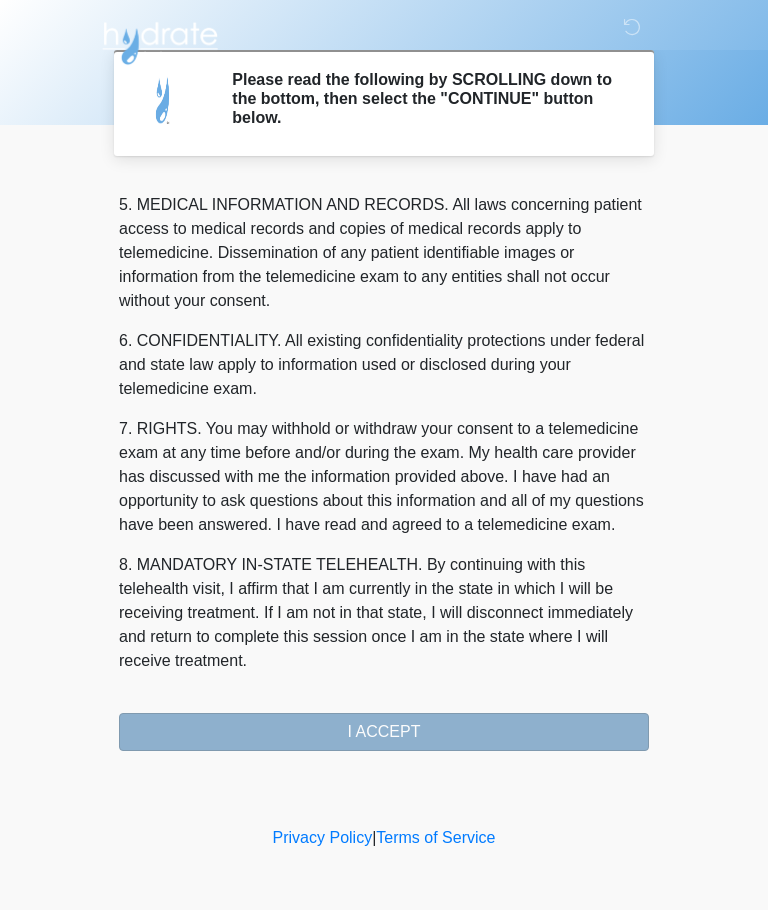 click on "I ACCEPT" at bounding box center (384, 732) 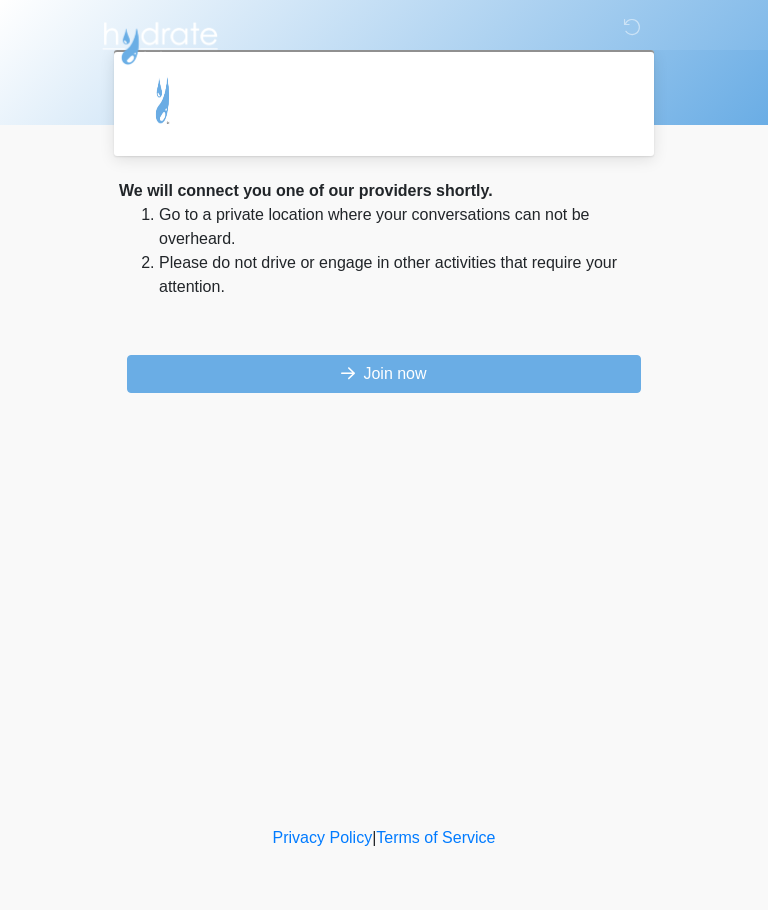 scroll, scrollTop: 0, scrollLeft: 0, axis: both 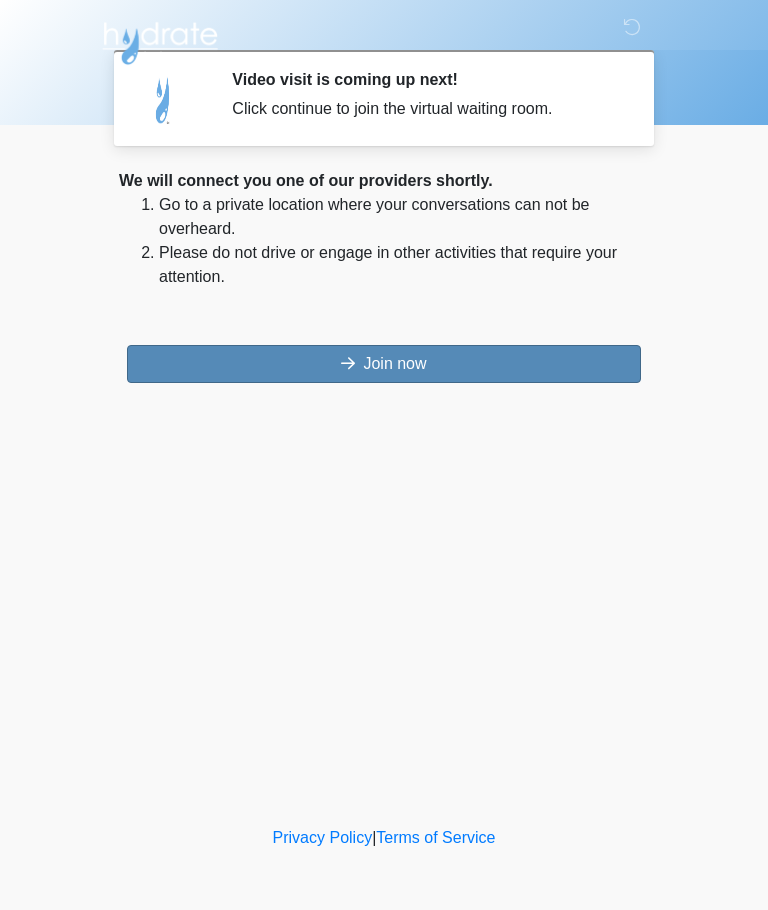 click on "Join now" at bounding box center [384, 364] 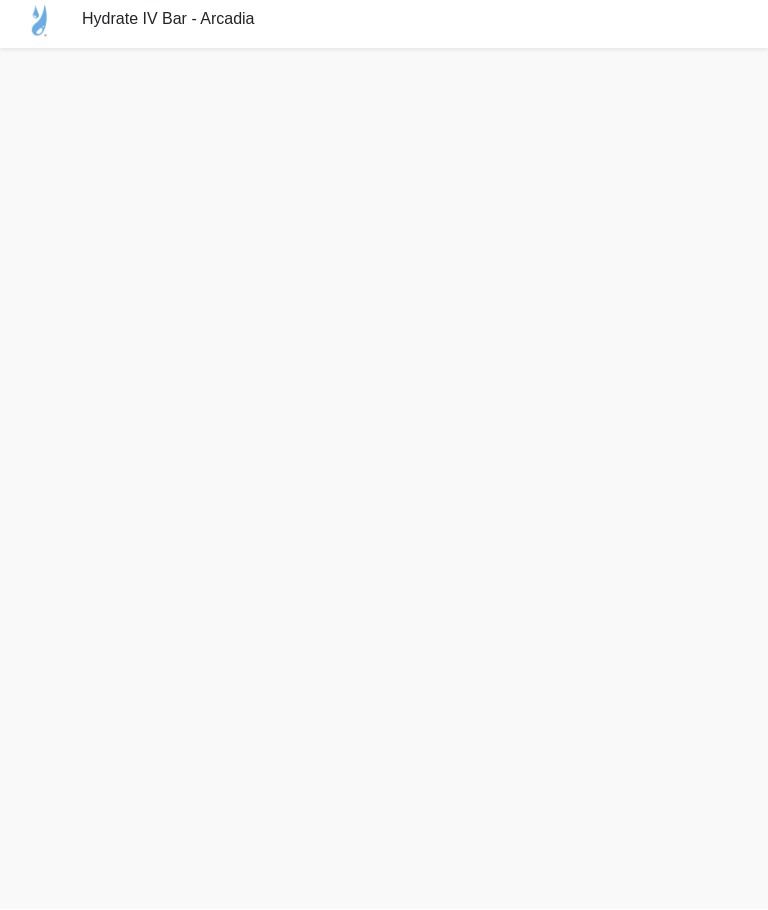 scroll, scrollTop: 75, scrollLeft: 0, axis: vertical 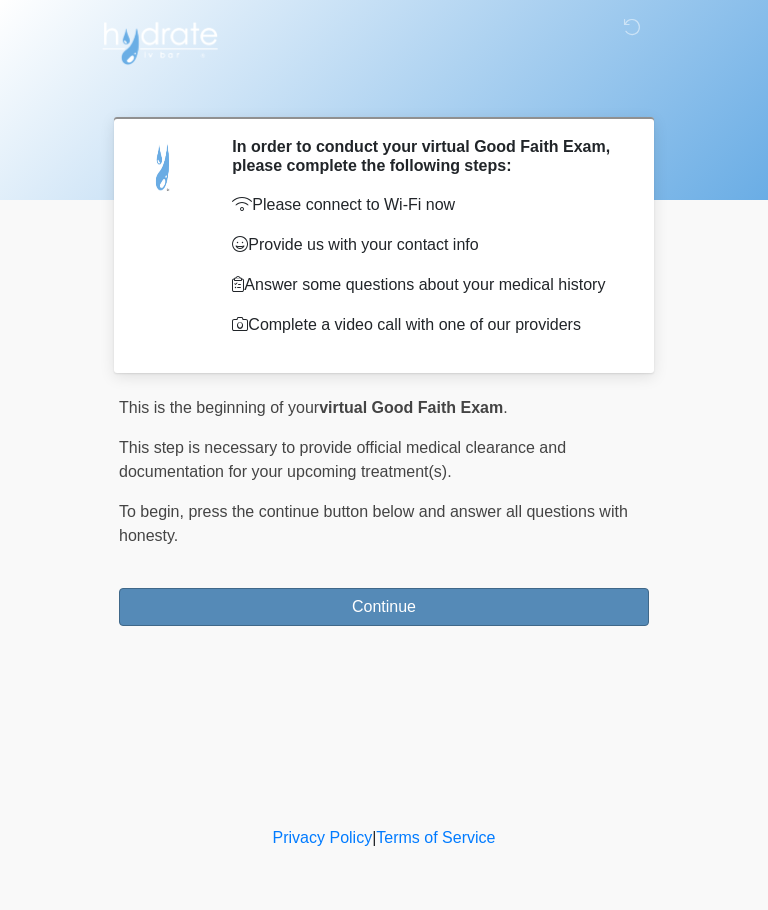 click on "Continue" at bounding box center (384, 607) 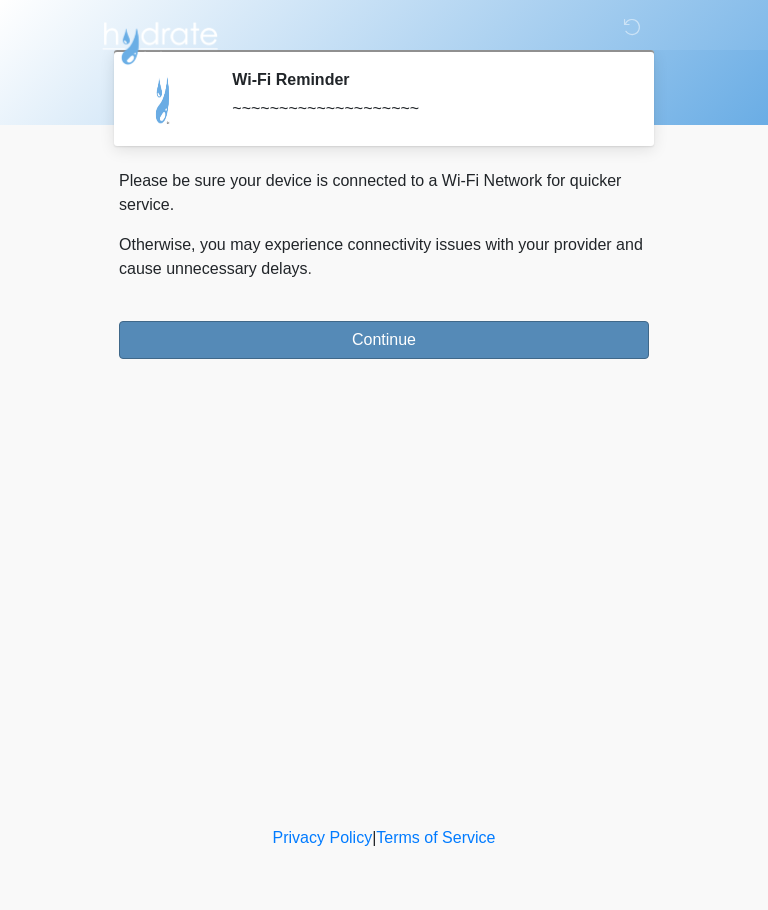 click on "Continue" at bounding box center [384, 340] 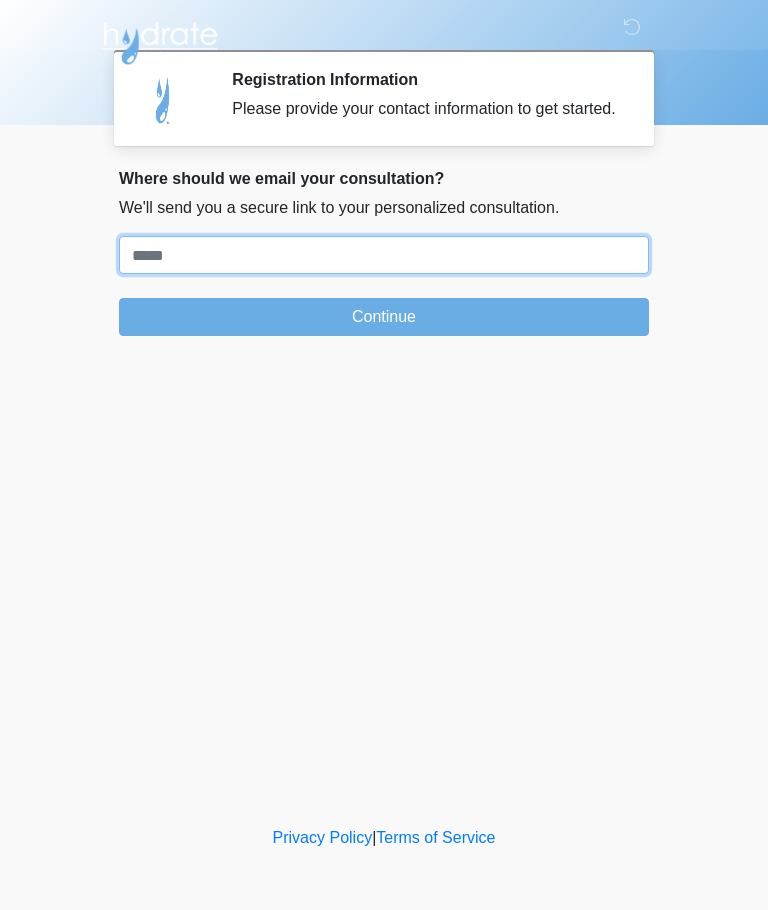 click on "Where should we email your treatment plan?" at bounding box center (384, 255) 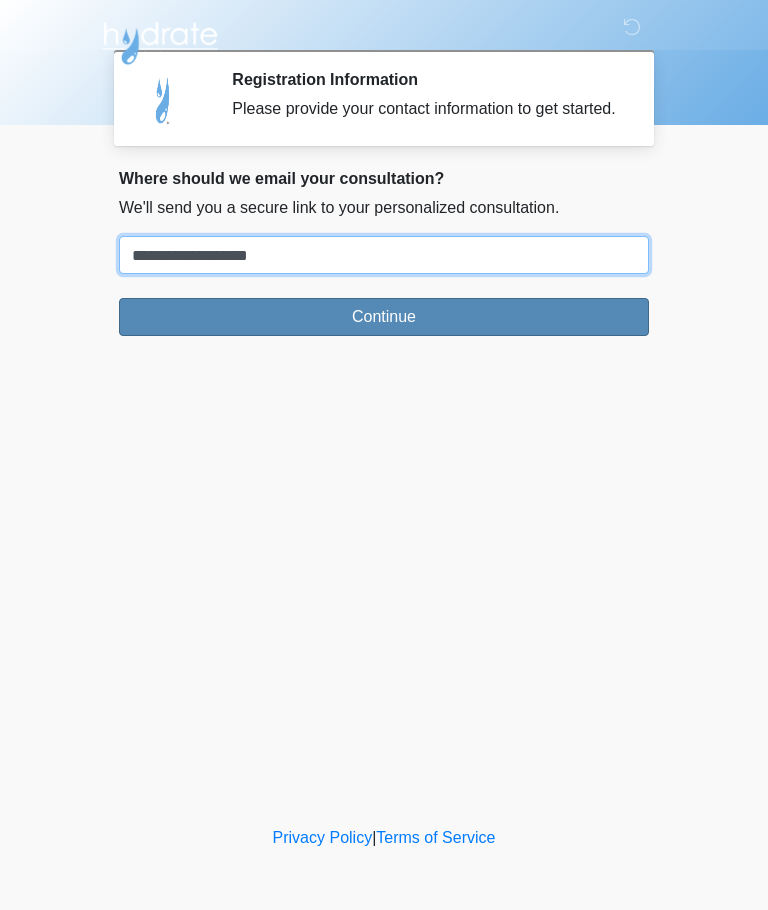type on "**********" 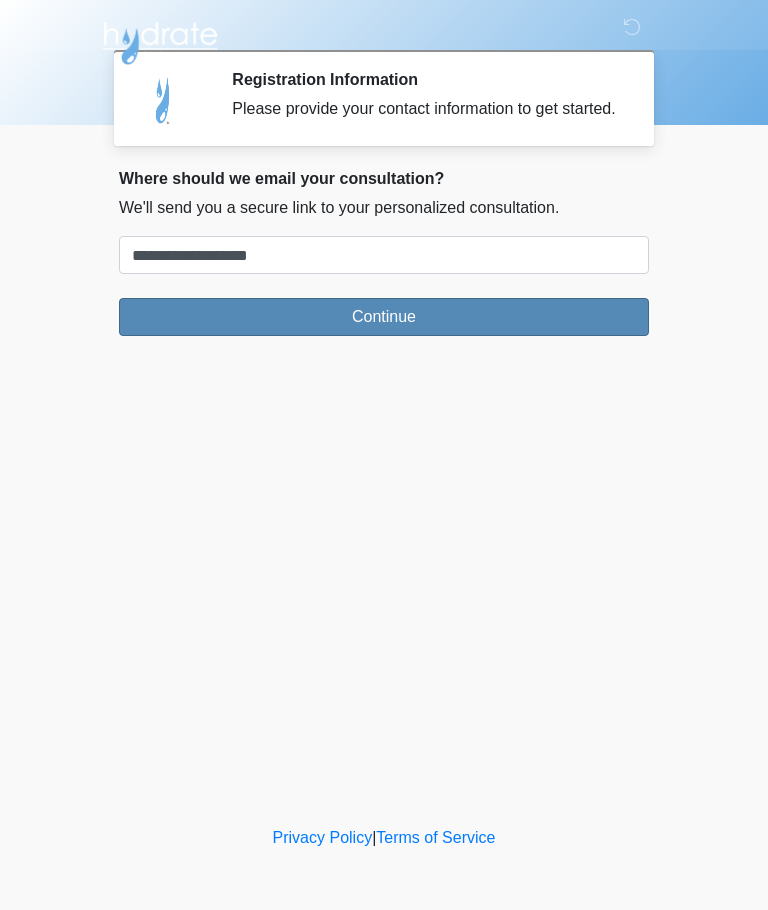 click on "Continue" at bounding box center [384, 317] 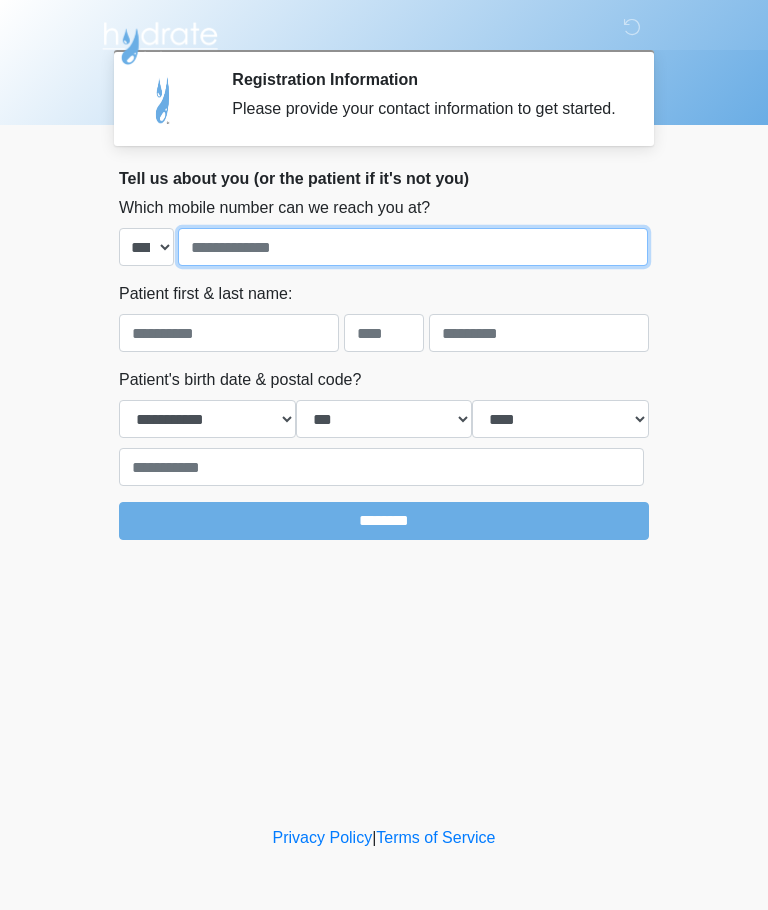 click at bounding box center (413, 247) 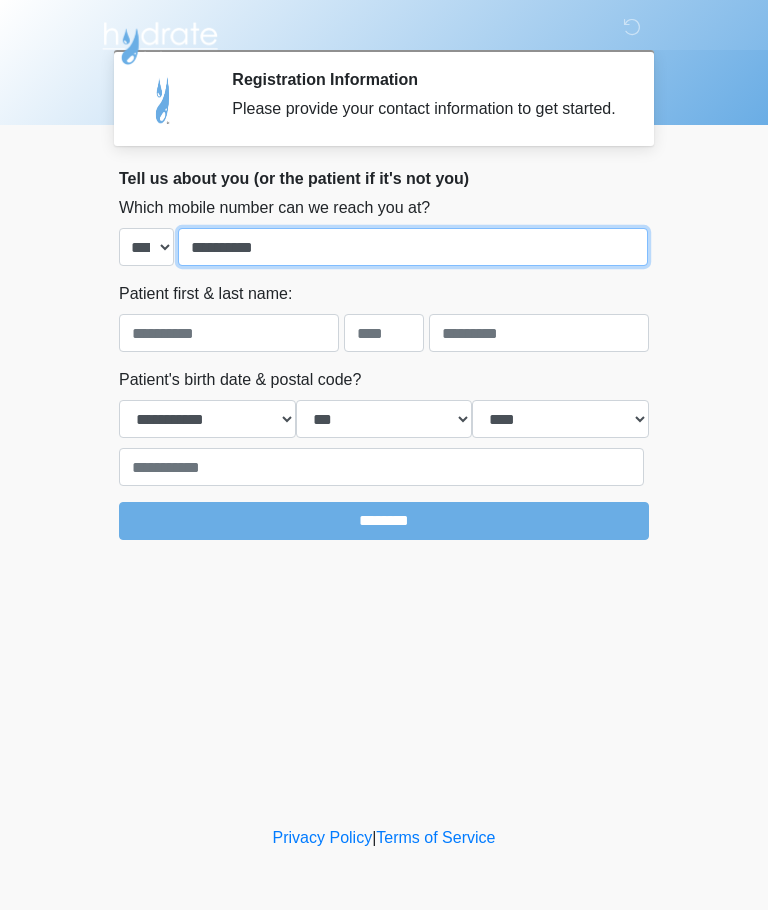 type on "**********" 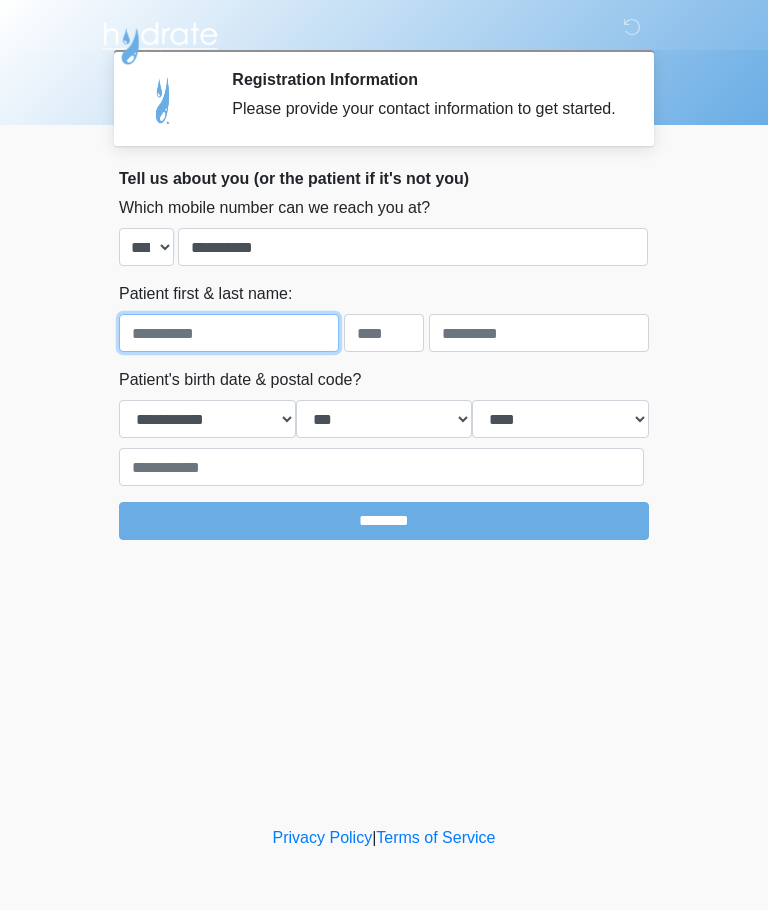 click at bounding box center (229, 333) 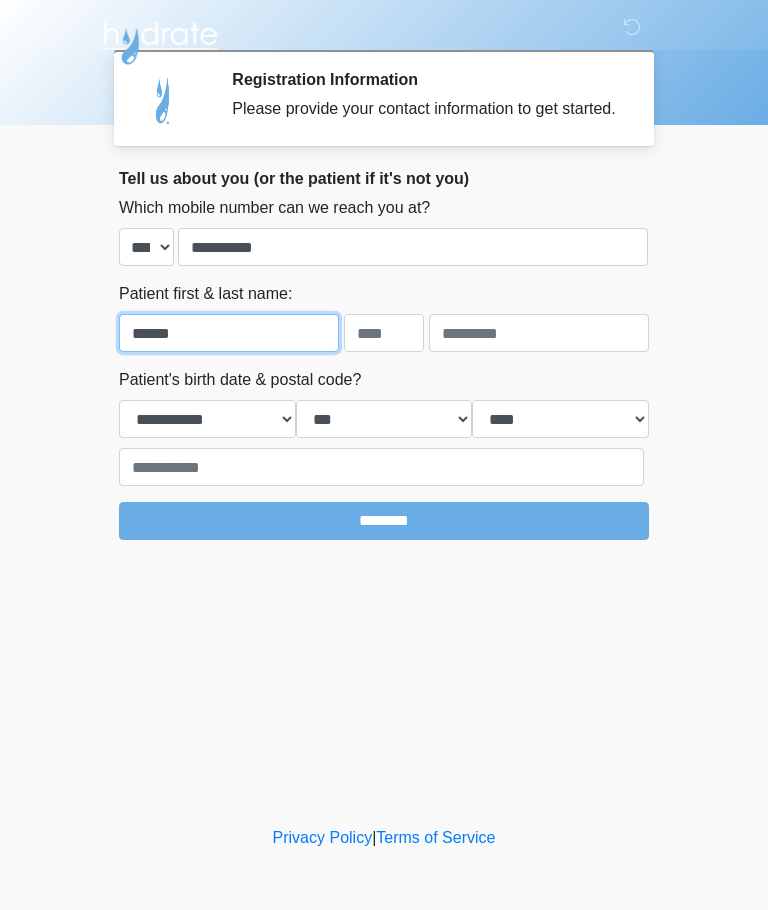 type on "******" 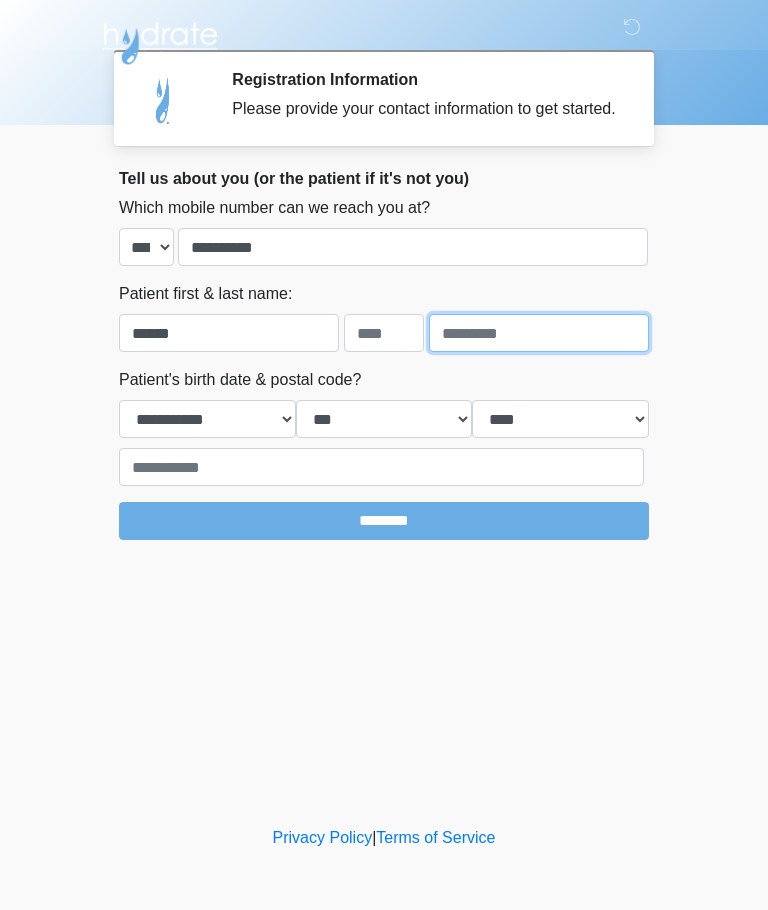 click at bounding box center (539, 333) 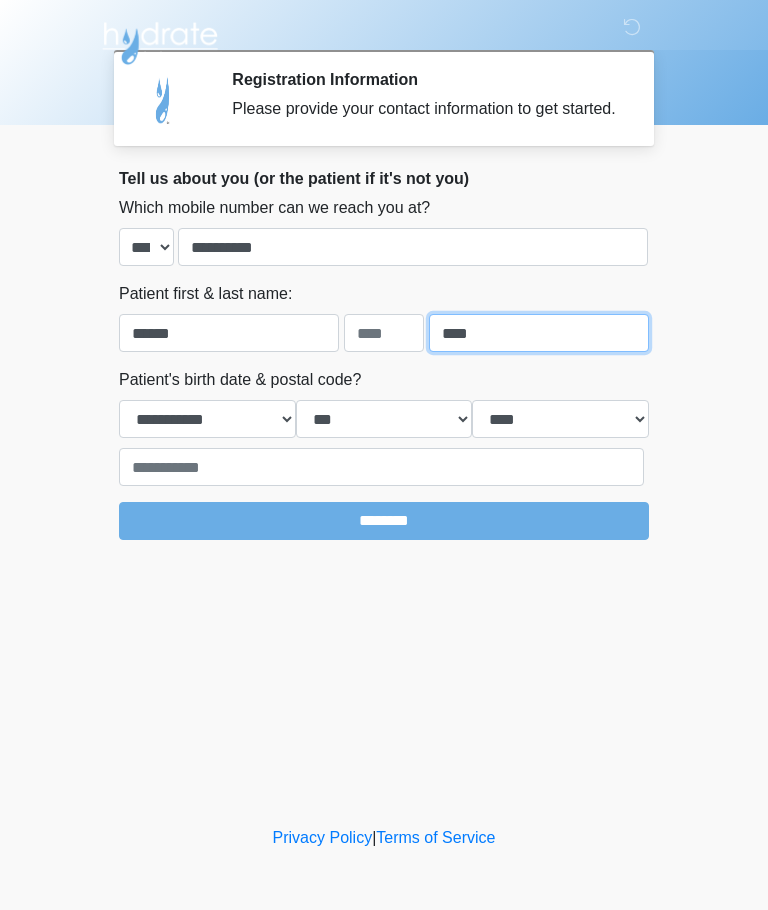 type on "****" 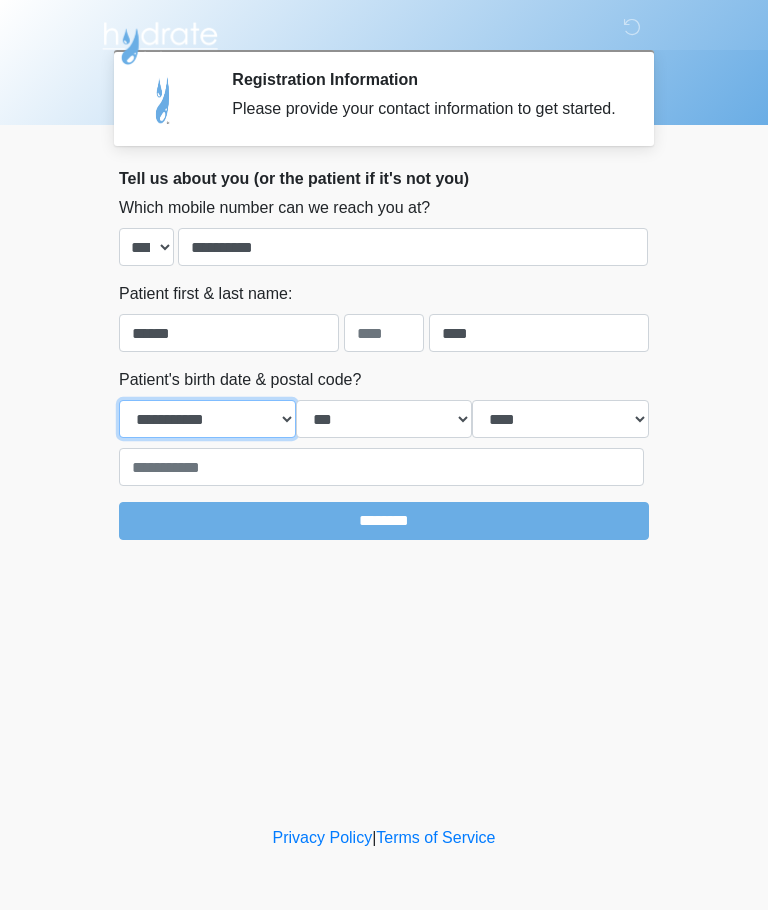 click on "**********" at bounding box center [207, 419] 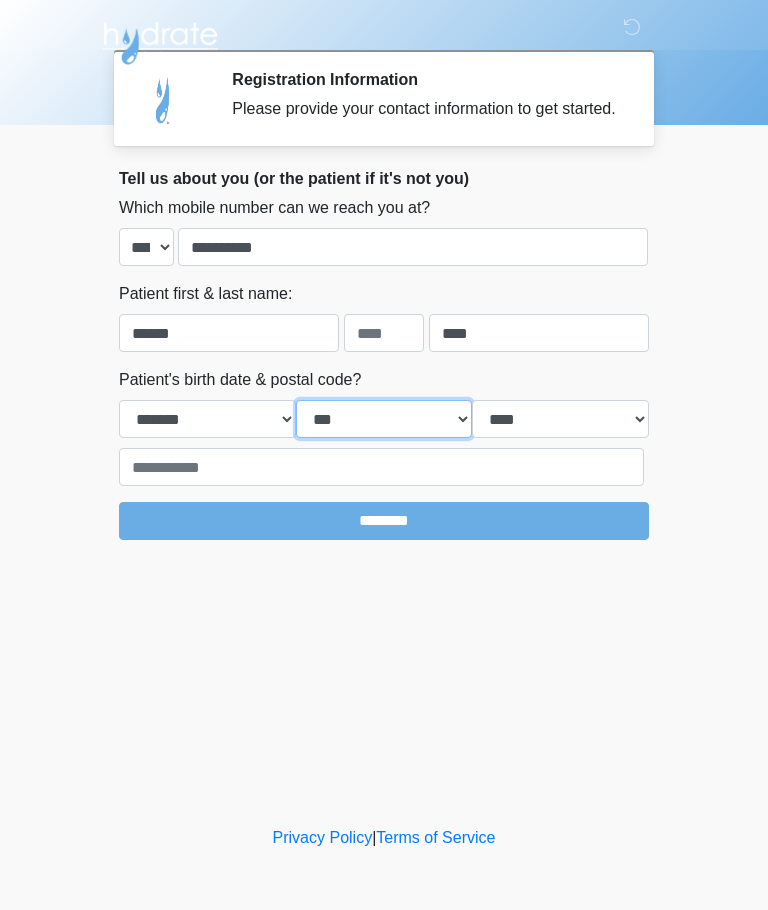 click on "***
*
*
*
*
*
*
*
*
*
**
**
**
**
**
**
**
**
**
**
**
**
**
**
**
**
**
**
**
**
**
**" at bounding box center [384, 419] 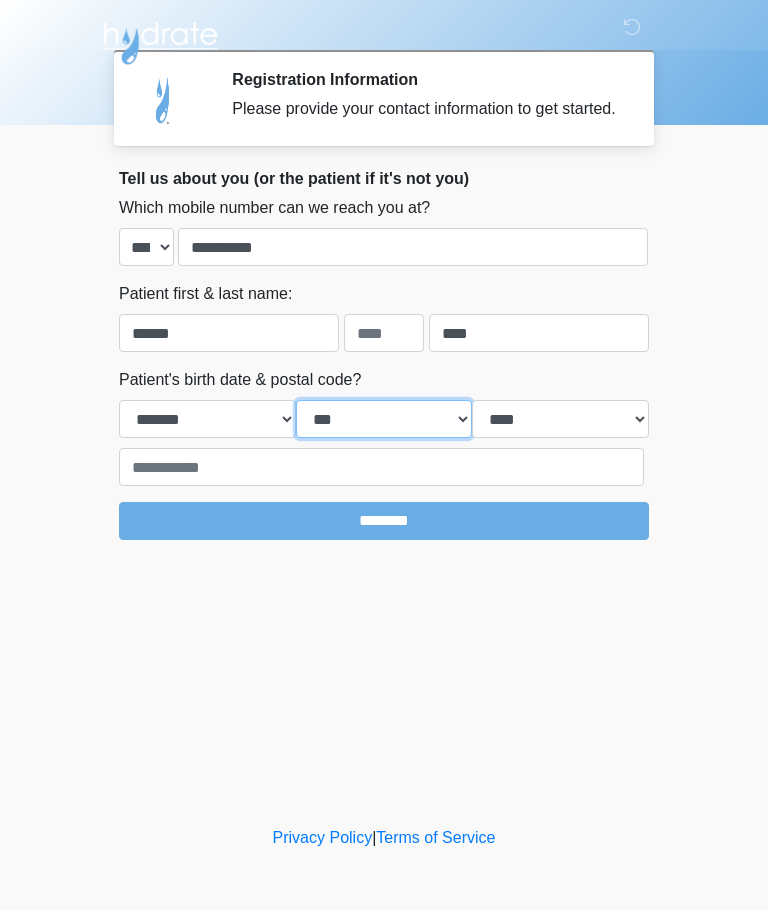 select on "**" 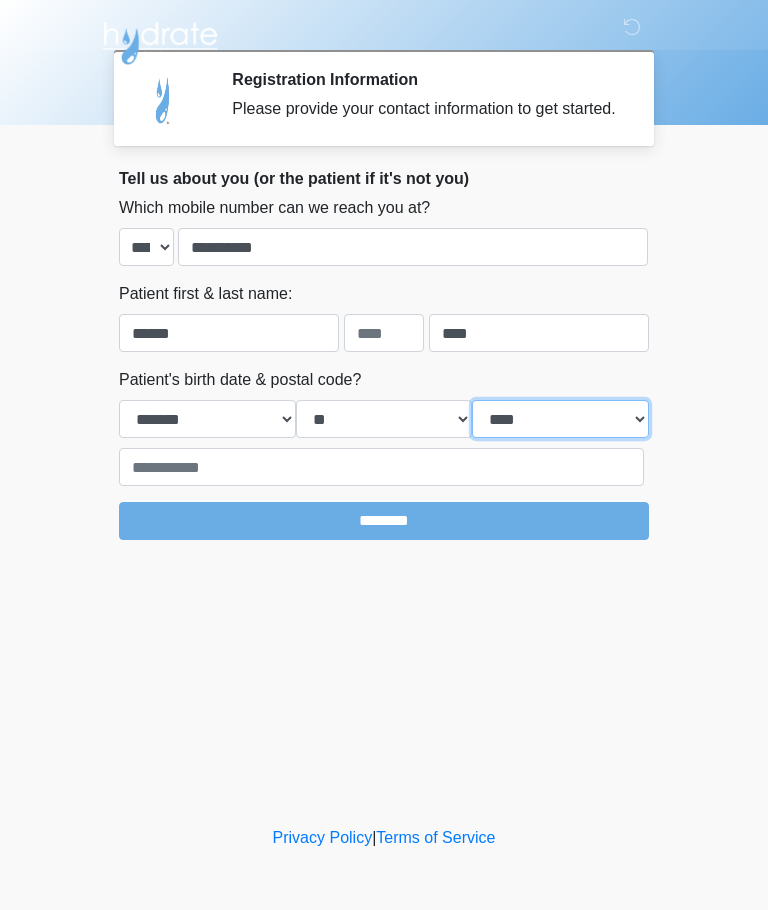 click on "****
****
****
****
****
****
****
****
****
****
****
****
****
****
****
****
****
****
****
****
****
****
****
****
****
****
****
****
****
****
****
****
****
****
****
****
****
****
****
****
****
****
****
****
****
****
****
****
****
****
****
****
****
****
****
****
****
****
****
****
****
****
****
****
****
****
****
****
****
****
****
****
****
****
****
****
****
****
****
****
****
****
****
****
****
****
****
****
****
****
****
****
****
****
****
****
****
****
****
****
****
****" at bounding box center (560, 419) 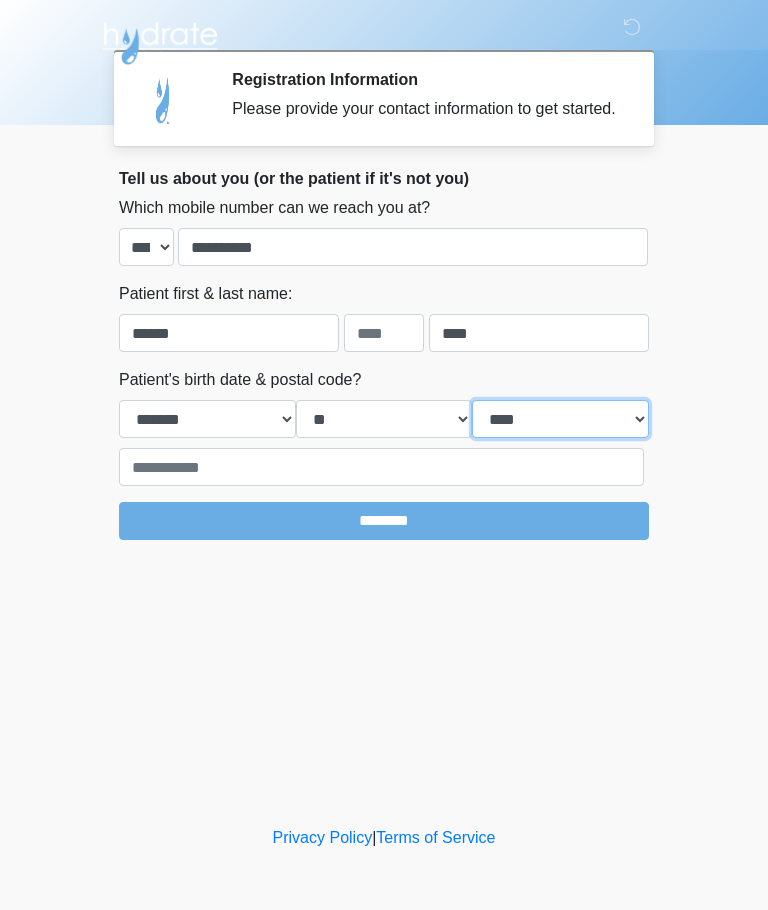 select on "****" 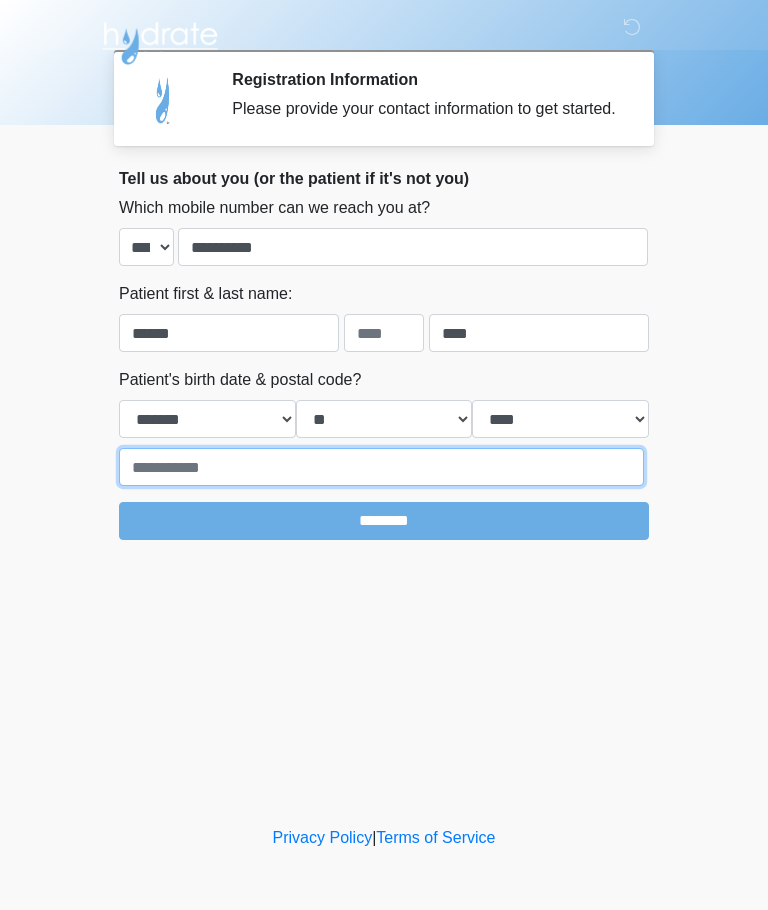 click at bounding box center (381, 467) 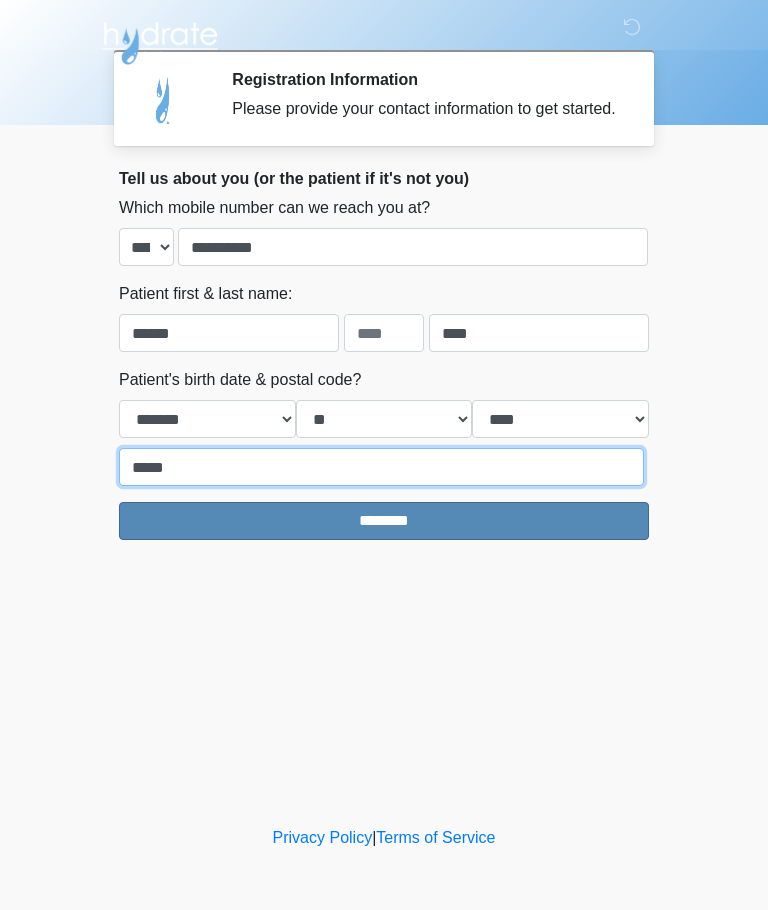 type on "*****" 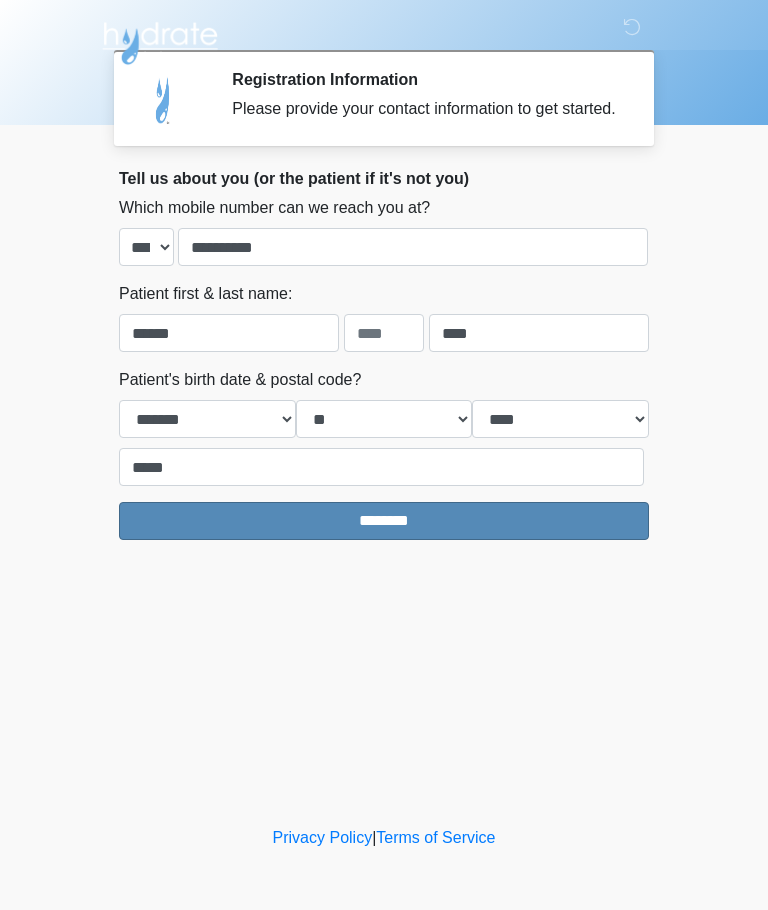 click on "********" at bounding box center (384, 521) 